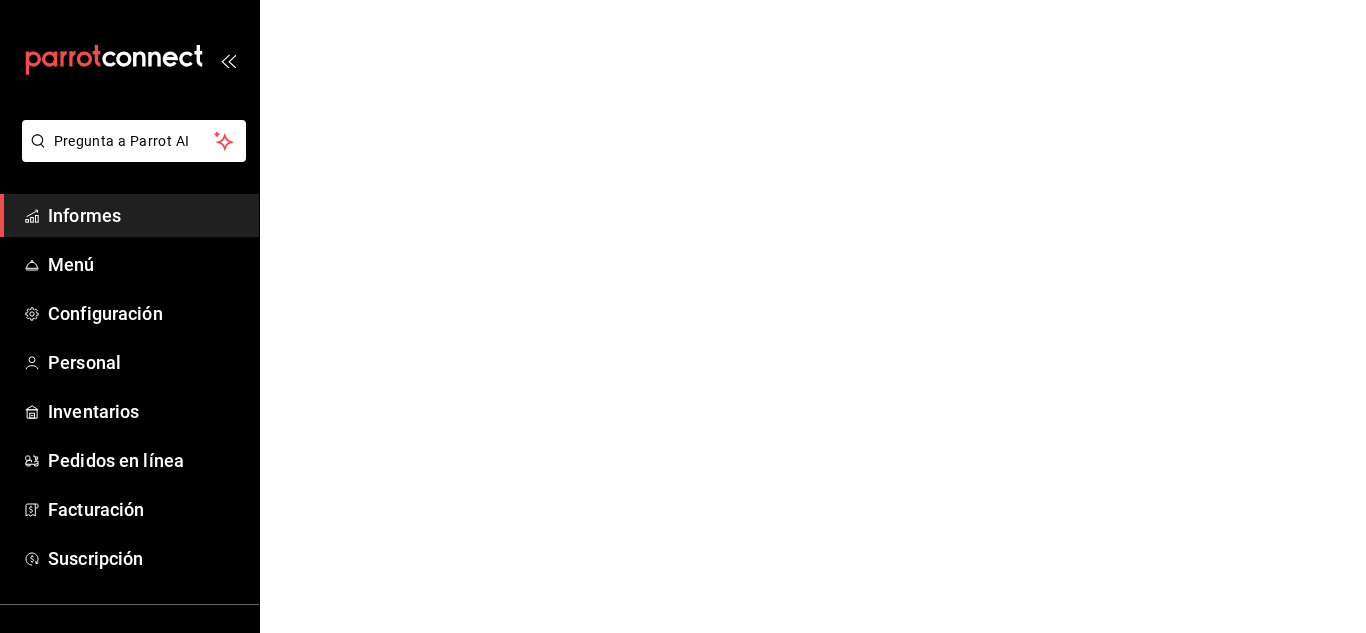 scroll, scrollTop: 0, scrollLeft: 0, axis: both 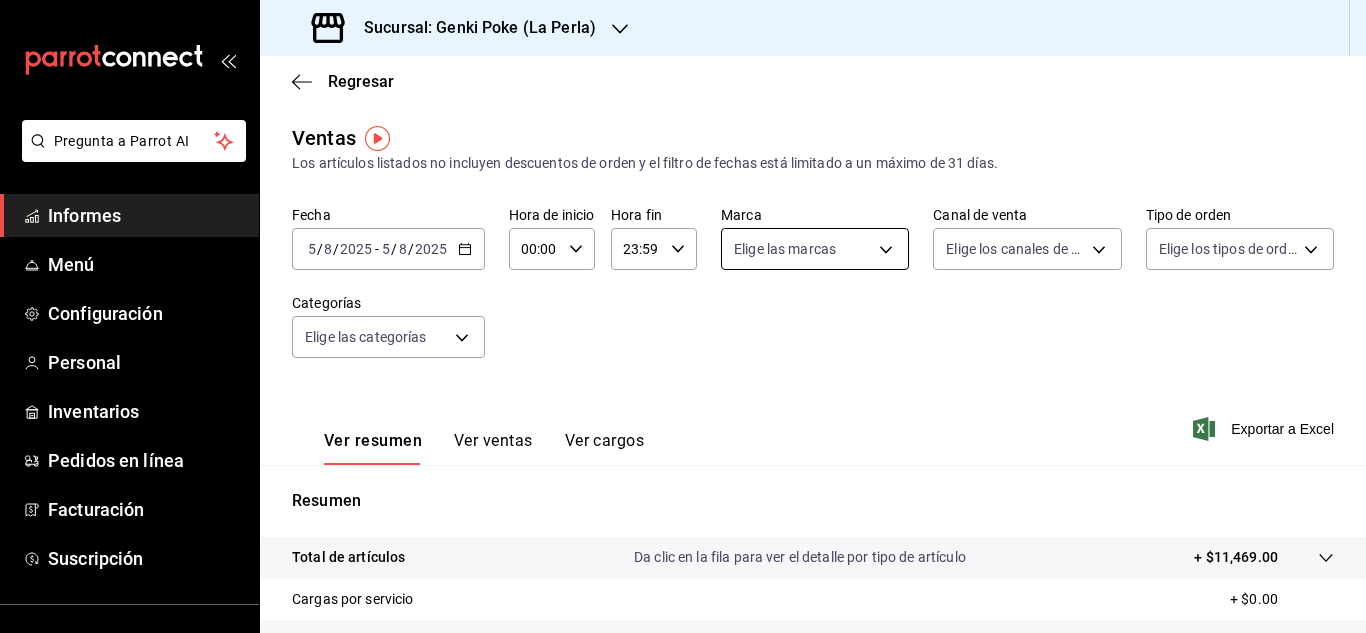 click on "Pregunta a Parrot AI Informes   Menú   Configuración   Personal   Inventarios   Pedidos en línea   Facturación   Suscripción   Ayuda Recomendar loro   Sushi Express multiusuario   Sugerir nueva función   Sucursal: Genki Poke ([LOCATION]) Regresar Ventas Los artículos listados no incluyen descuentos de orden y el filtro de fechas está limitado a un máximo de 31 días. Fecha [DATE] [DATE] - [DATE] [DATE] Hora de inicio 00:00 Hora de inicio Hora fin 23:59 Hora fin Marca Elige las marcas Canal de venta Elige los canales de venta Tipo de orden Elige los tipos de orden Categorías Elige las categorías Ver resumen Ver ventas Ver cargos Exportar a Excel Resumen Total de artículos Da clic en la fila para ver el detalle por tipo de artículo + $11,469.00 Cargas por servicio + $0.00 Venta bruta = $11,469.00 Descuentos totales - $1,037.20 Certificados de regalo - $0.00 Venta total = $10,431.80 Impuestos - $1,438.87 Venta neta = $8,992.93 Texto original Valora esta traducción Ir a un video" at bounding box center [683, 316] 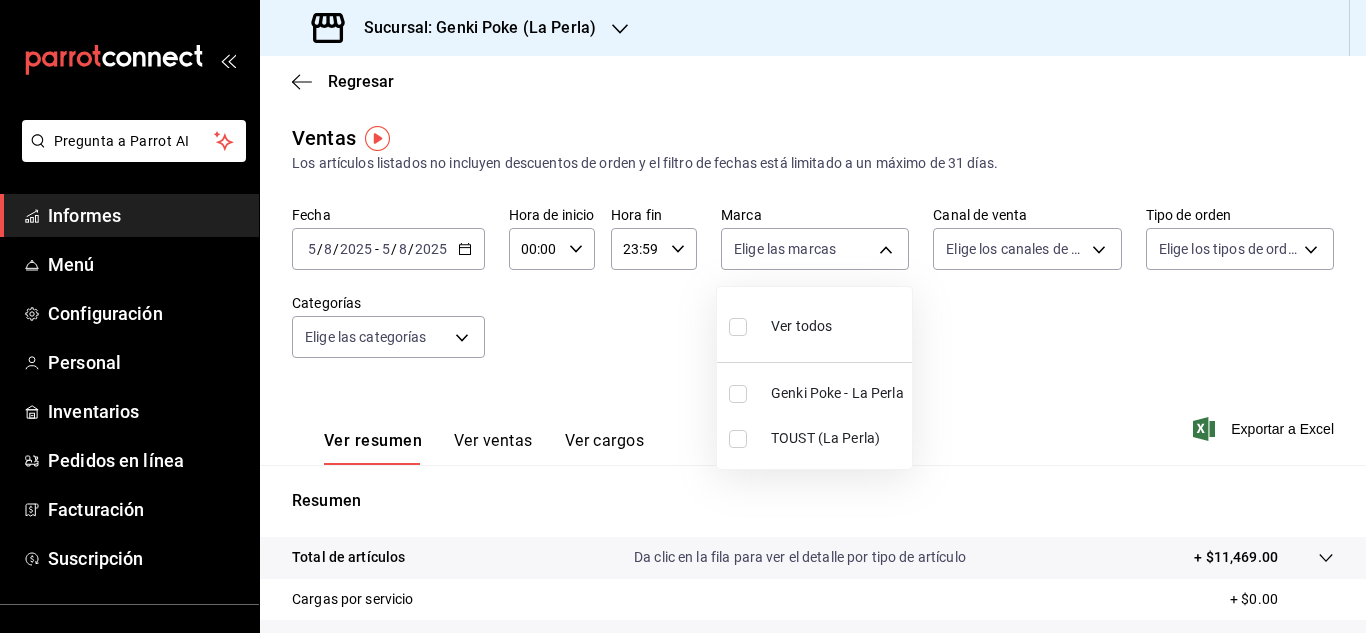 click at bounding box center [738, 394] 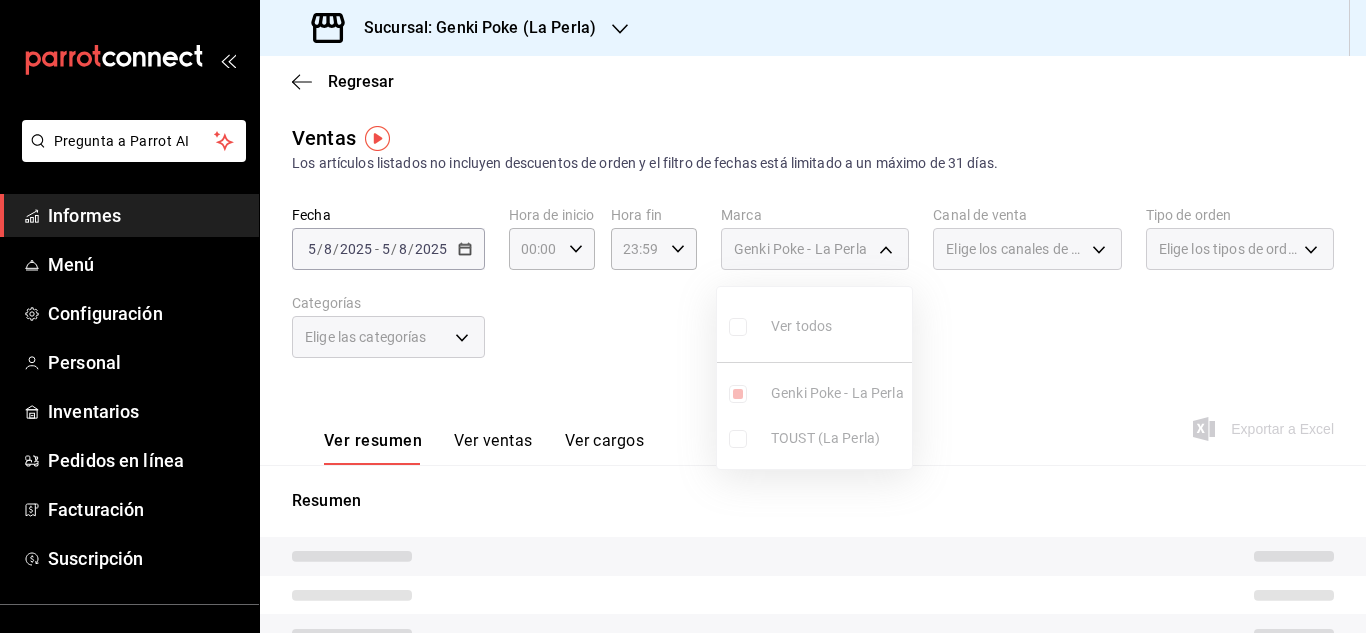 click at bounding box center (683, 316) 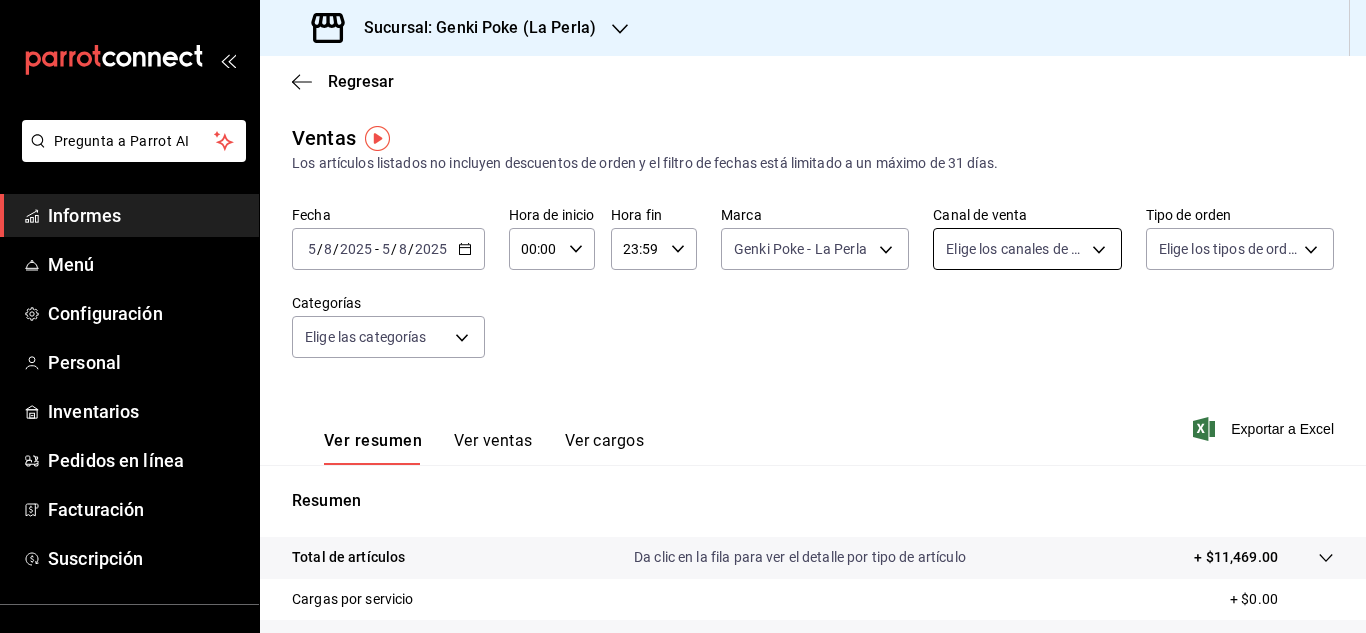 click on "Pregunta a Parrot AI Informes   Menú   Configuración   Personal   Inventarios   Pedidos en línea   Facturación   Suscripción   Ayuda Recomendar loro   Sushi Express multiusuario   Sugerir nueva función   Sucursal: Genki Poke ([LOCATION]) Regresar Ventas Los artículos listados no incluyen descuentos de orden y el filtro de fechas está limitado a un máximo de 31 días. Fecha [DATE] [DATE] - [DATE] [DATE] Hora de inicio 00:00 Hora de inicio Hora fin 23:59 Hora fin Marca Genki Poke - [LOCATION] [UUID] Canal de venta Elige los canales de venta Tipo de orden Elige los tipos de orden Categorías Elige las categorías Ver resumen Ver ventas Ver cargos Exportar a Excel Resumen Total de artículos Da clic en la fila para ver el detalle por tipo de artículo + $11,469.00 Cargas por servicio + $0.00 Venta bruta = $11,469.00 Descuentos totales - $1,037.20 Certificados de regalo - $0.00 Venta total = $10,431.80 Impuestos - $1,438.87 Venta neta = $8,992.93 Ir a un video" at bounding box center (683, 316) 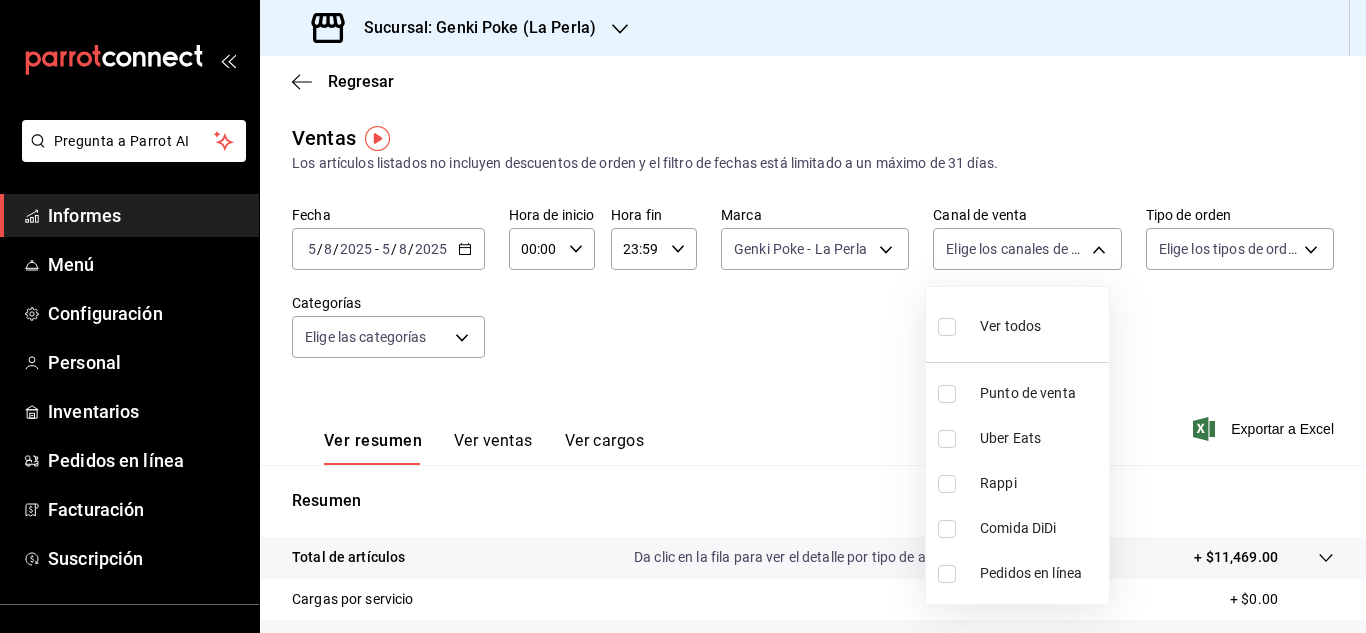 click at bounding box center [947, 439] 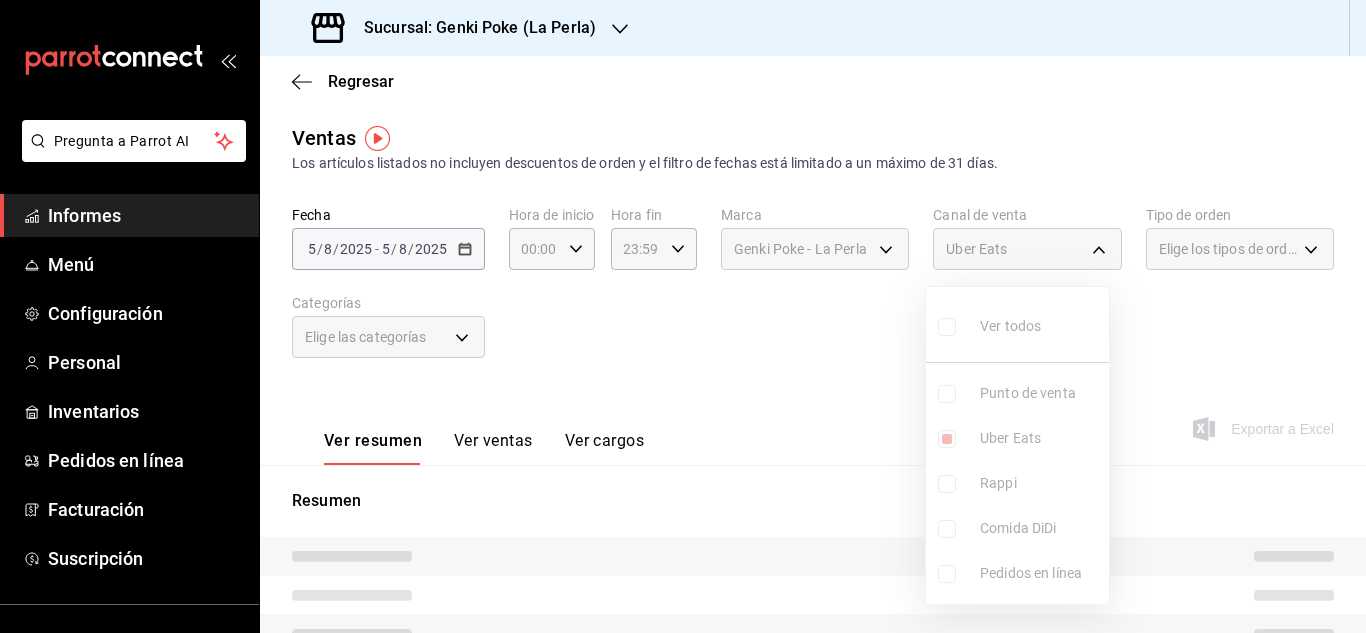 click at bounding box center (683, 316) 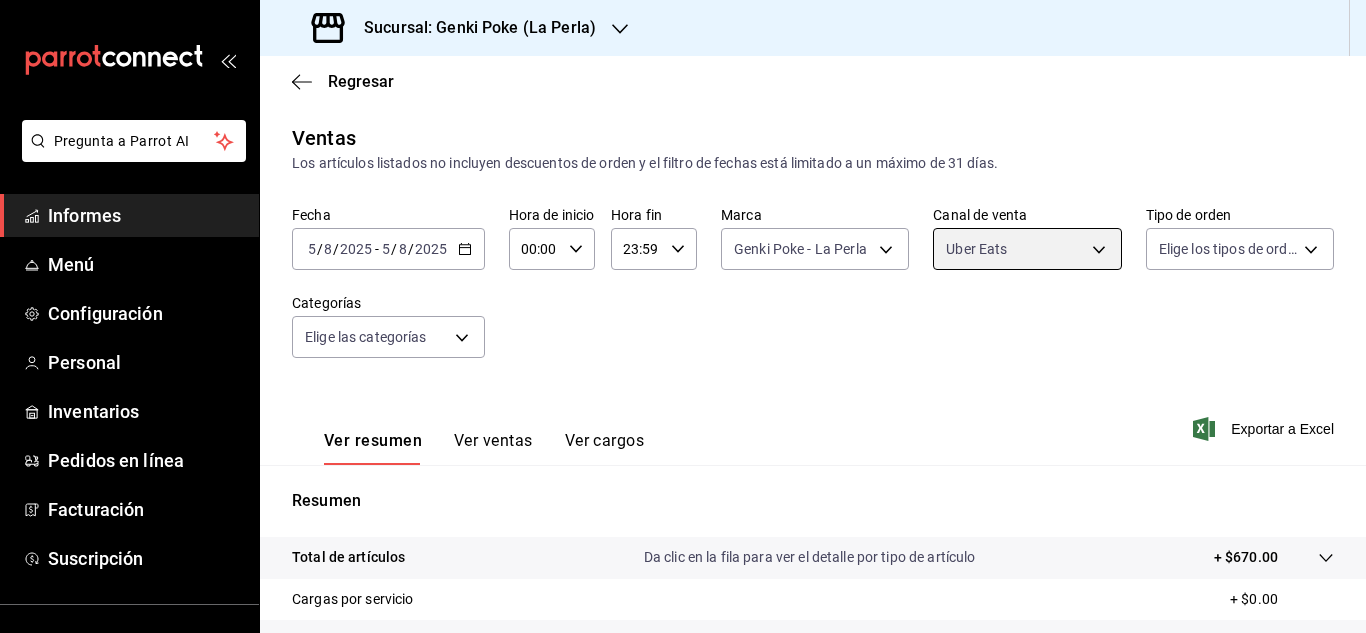 scroll, scrollTop: 326, scrollLeft: 0, axis: vertical 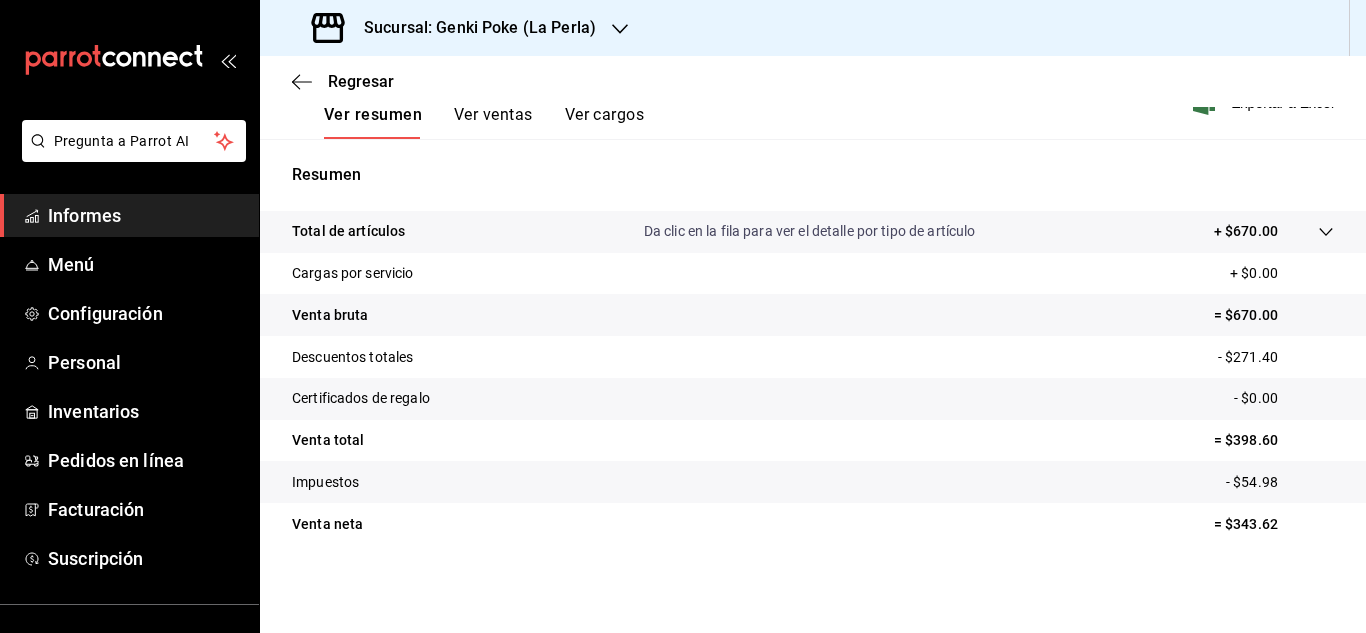 click on "Venta total = $398.60" at bounding box center [813, 441] 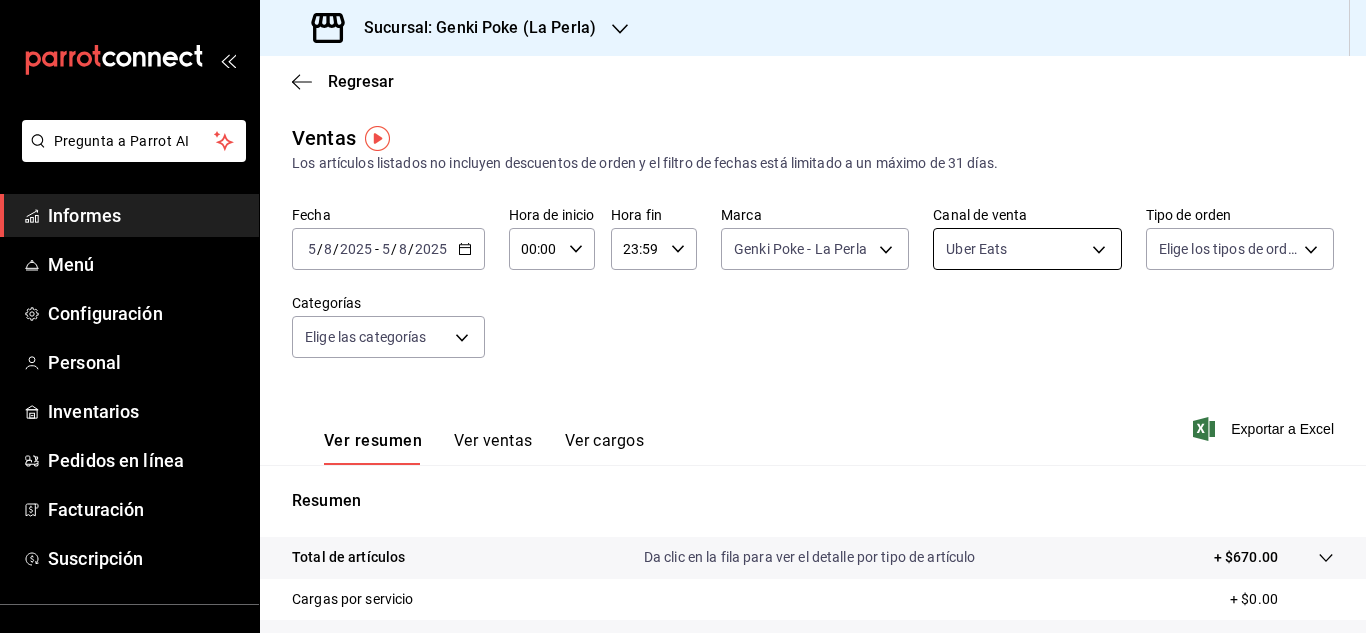 click on "Pregunta a Parrot AI Informes   Menú   Configuración   Personal   Inventarios   Pedidos en línea   Facturación   Suscripción   Ayuda Recomendar loro   Sushi Express multiusuario   Sugerir nueva función   Sucursal: Genki Poke ([LOCATION]) Regresar Ventas Los artículos listados no incluyen descuentos de orden y el filtro de fechas está limitado a un máximo de 31 días. Fecha [DATE] [DATE] - [DATE] [DATE] Hora de inicio 00:00 Hora de inicio Hora fin 23:59 Hora fin Marca Genki Poke - [LOCATION] [UUID] Canal de venta Uber Eats UBER_EATS Tipo de orden Elige los tipos de orden Categorías Elige las categorías Ver resumen Ver ventas Ver cargos Exportar a Excel Resumen Total de artículos Da clic en la fila para ver el detalle por tipo de artículo + $670.00 Cargas por servicio + $0.00 Venta bruta = $670.00 Descuentos totales - $271.40 Certificados de regalo - $0.00 Venta total = $398.60 Impuestos - $54.98 Venta neta = $343.62 Texto original Ver video tutorial" at bounding box center (683, 316) 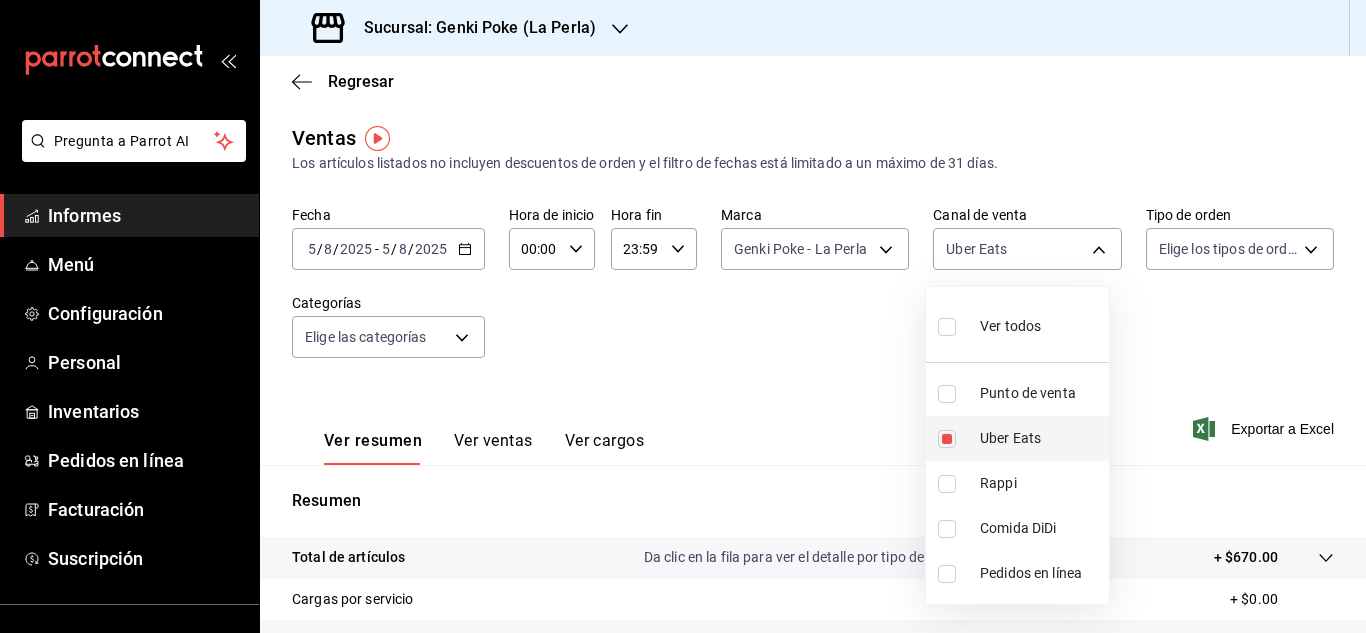 click at bounding box center [947, 439] 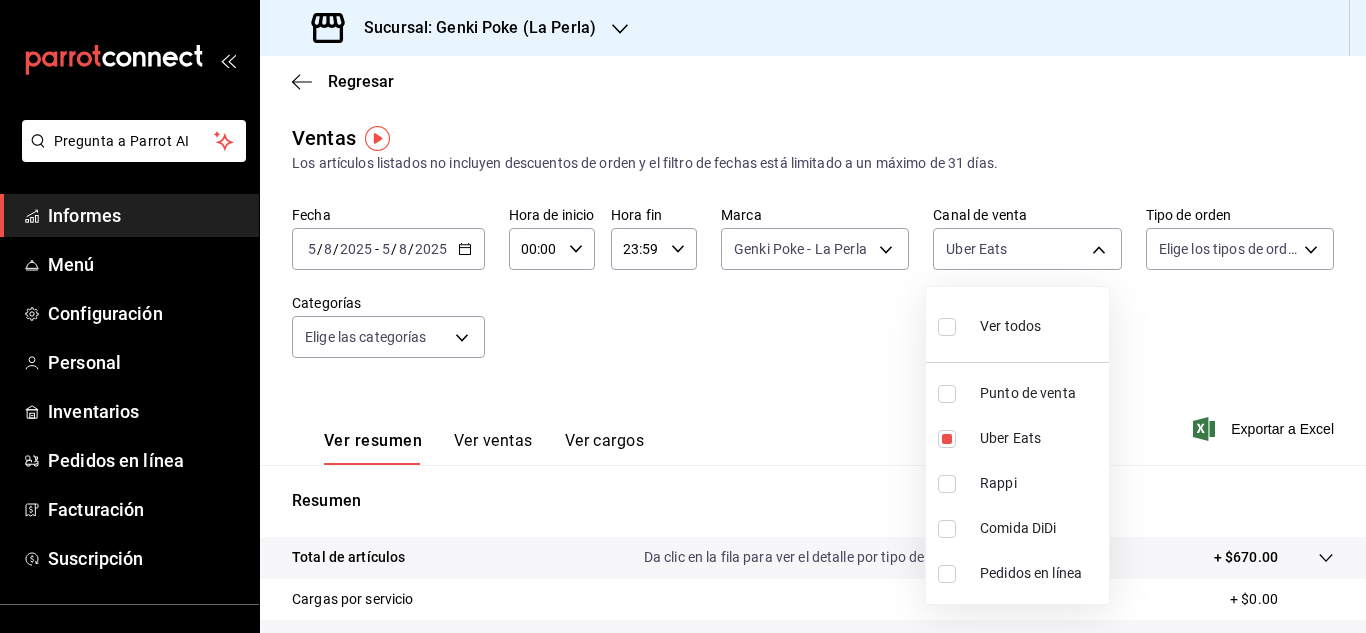 type 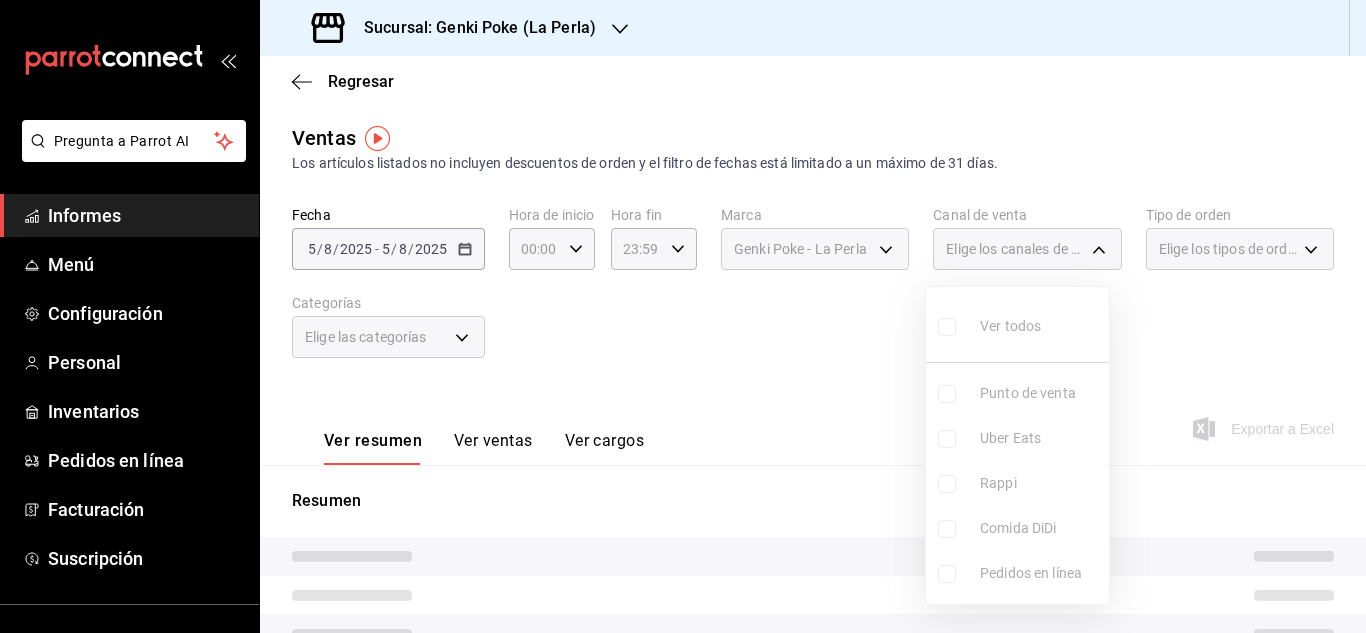 click on "Ver todos Punto de venta Uber Eats Rappi Comida DiDi Pedidos en línea" at bounding box center (1017, 445) 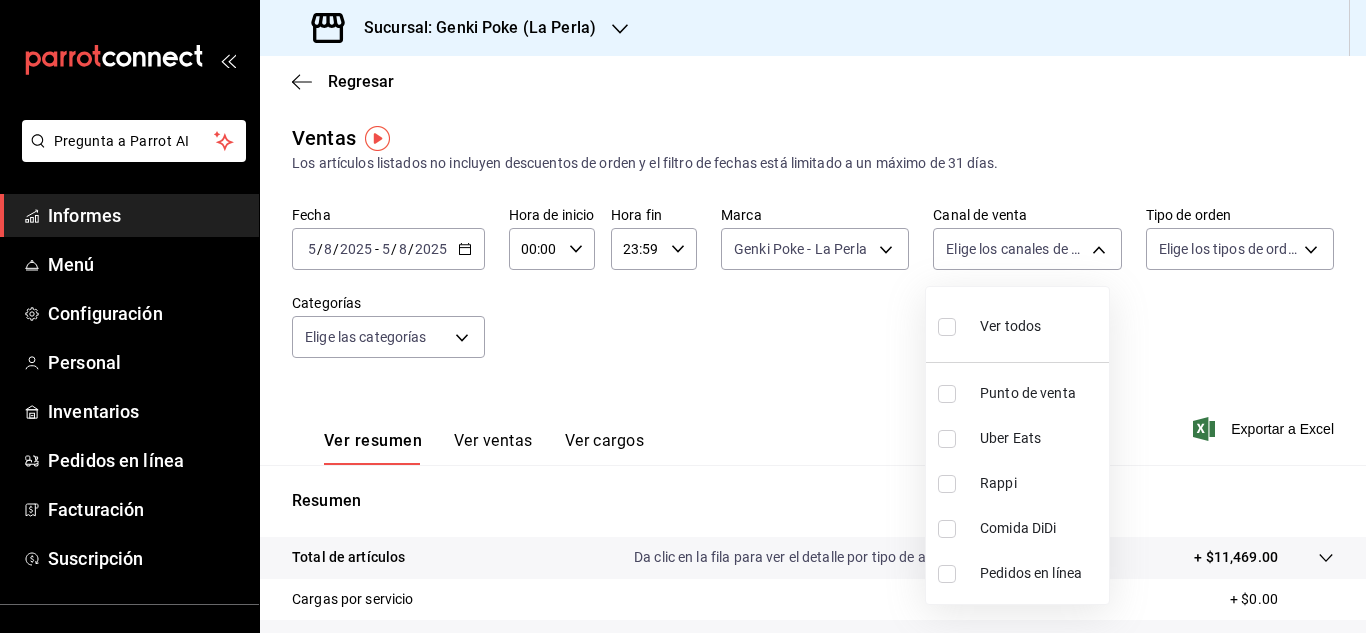 click at bounding box center [947, 484] 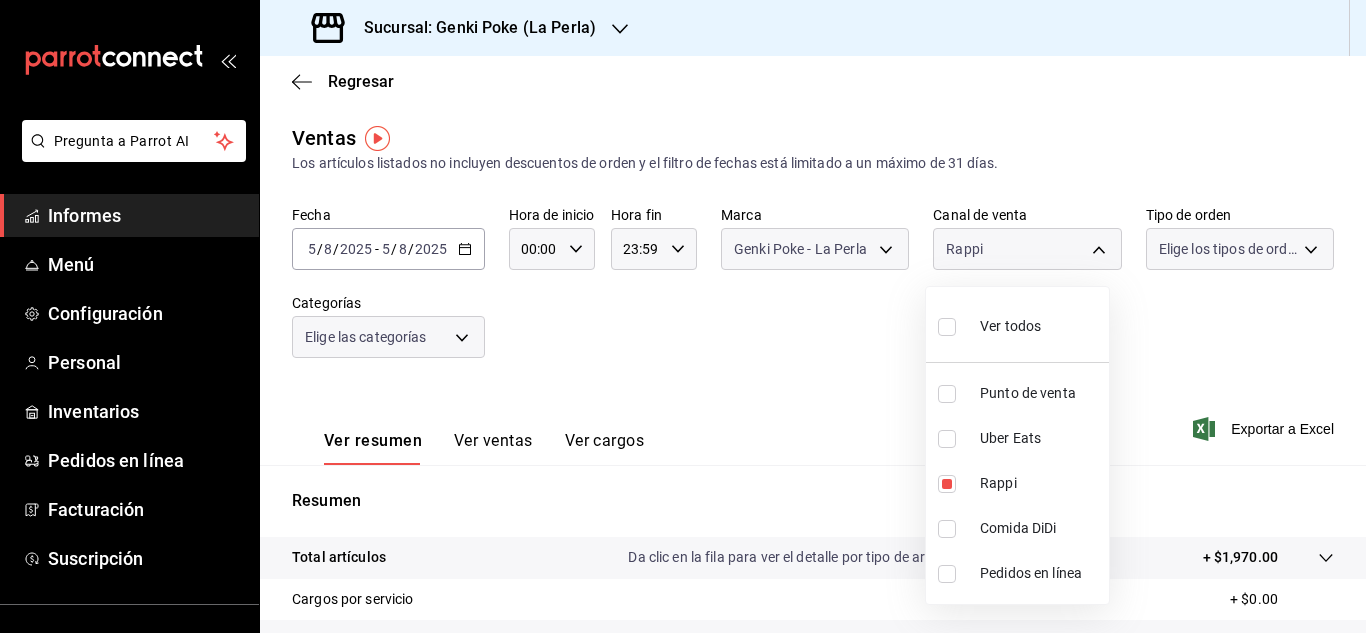 click at bounding box center (683, 316) 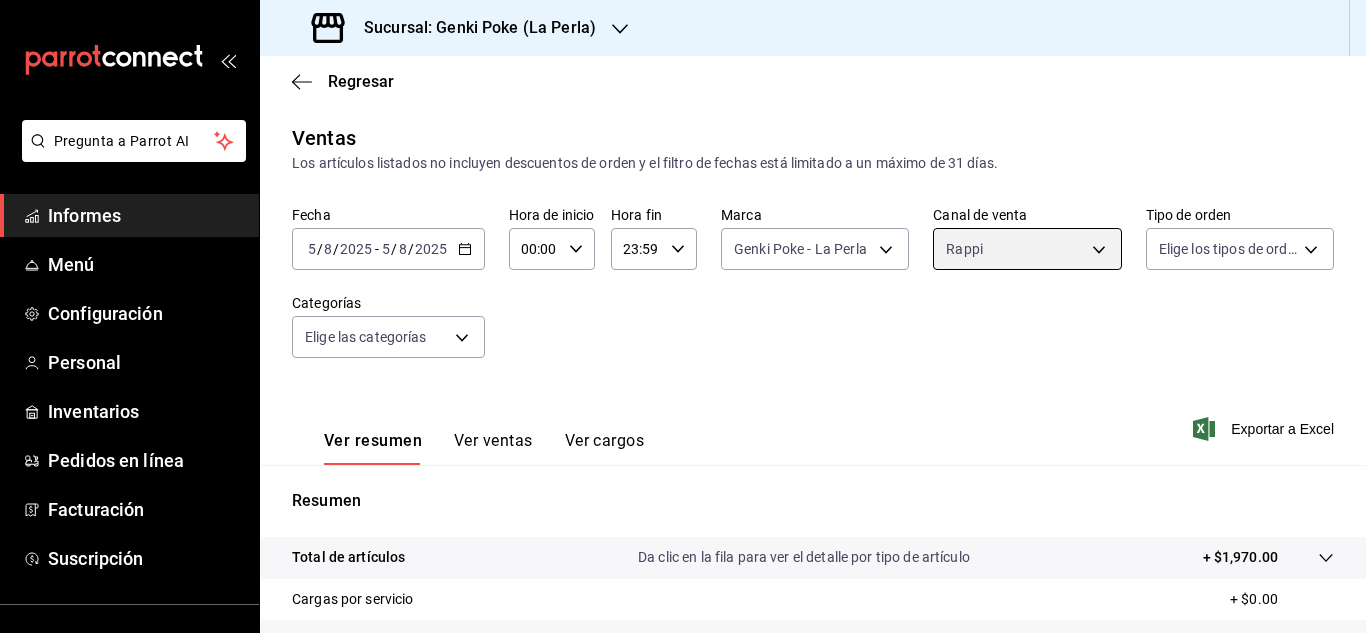 scroll, scrollTop: 326, scrollLeft: 0, axis: vertical 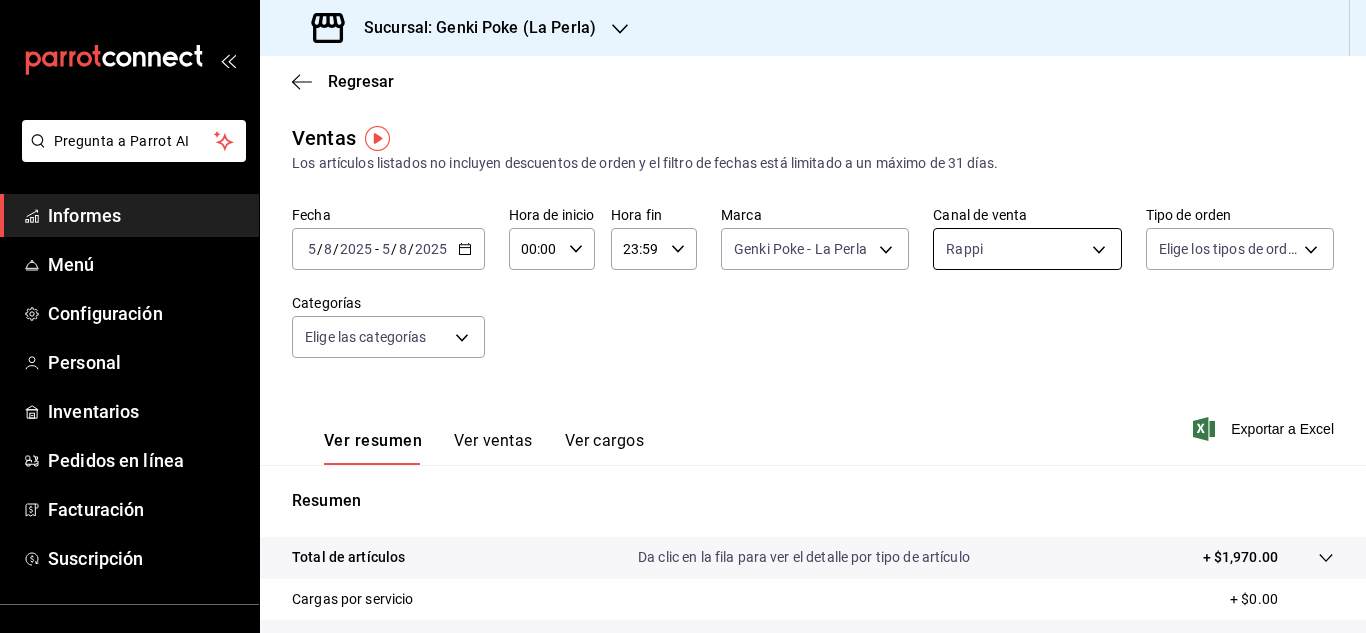 click on "Pregunta a Parrot AI Informes   Menú   Configuración   Personal   Inventarios   Pedidos en línea   Facturación   Suscripción   Ayuda Recomendar loro   Sushi Express multiusuario   Sugerir nueva función   Sucursal: Genki Poke ([LOCATION]) Regresar Ventas Los artículos listados no incluyen descuentos de orden y el filtro de fechas está limitado a un máximo de 31 días. Fecha [DATE] [DATE] - [DATE] [DATE] Hora de inicio 00:00 Hora de inicio Hora fin 23:59 Hora fin Marca Genki Poke - [LOCATION] [UUID] Canal de venta Rappi RAPPI Tipo de orden Elige los tipos de orden Categorías Elige las categorías Ver resumen Ver ventas Ver cargos Exportar a Excel Resumen Total de artículos Da clic en la fila para ver el detalle por tipo de artículo + $1,970.00 Cargas por servicio + $0.00 Venta bruta = $1,970.00 Descuentos totales - $472.50 Certificados de regalo - $0.00 Venta total = $1,497.50 Impuestos - $206.55 Venta neta = $1,290.95 Texto original Ver video tutorial" at bounding box center (683, 316) 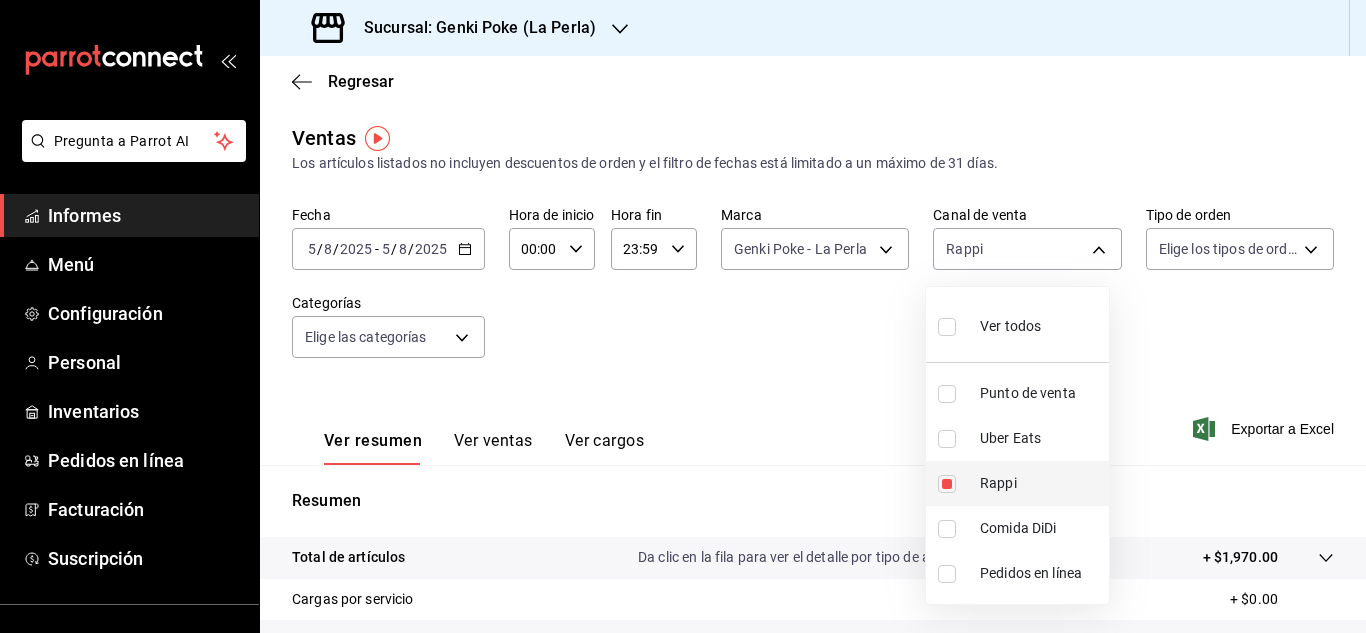click at bounding box center (947, 484) 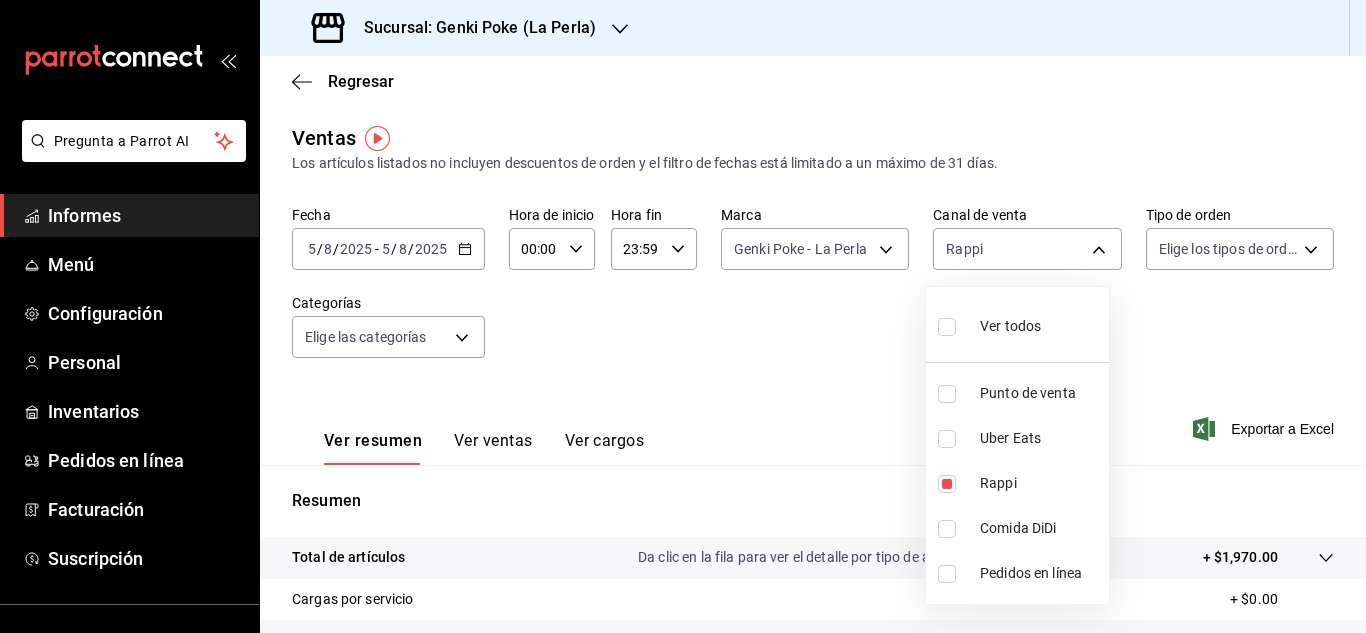 type 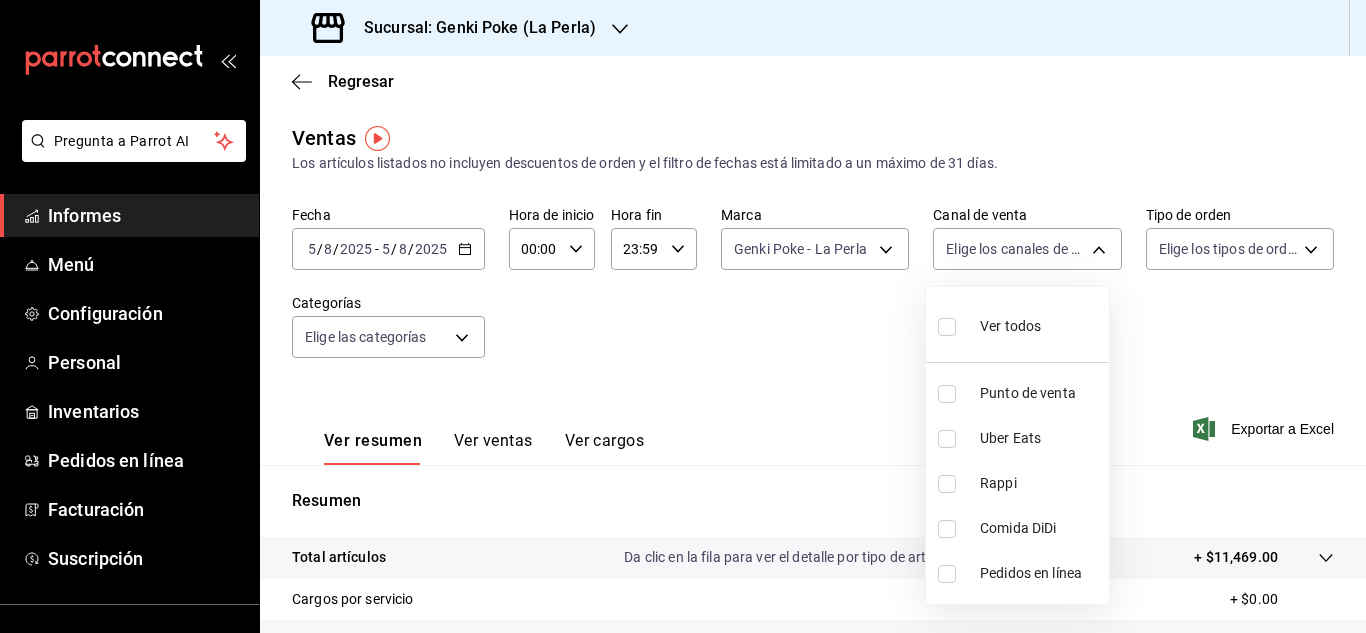 click at bounding box center [951, 529] 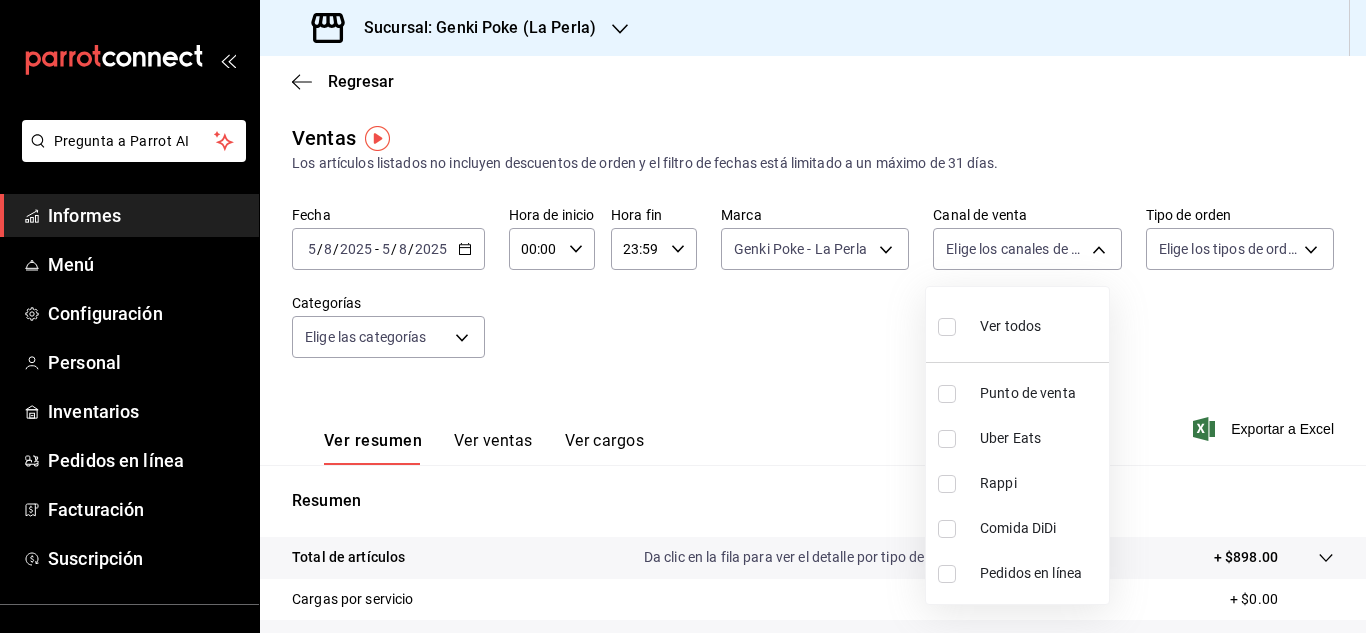 click at bounding box center [947, 529] 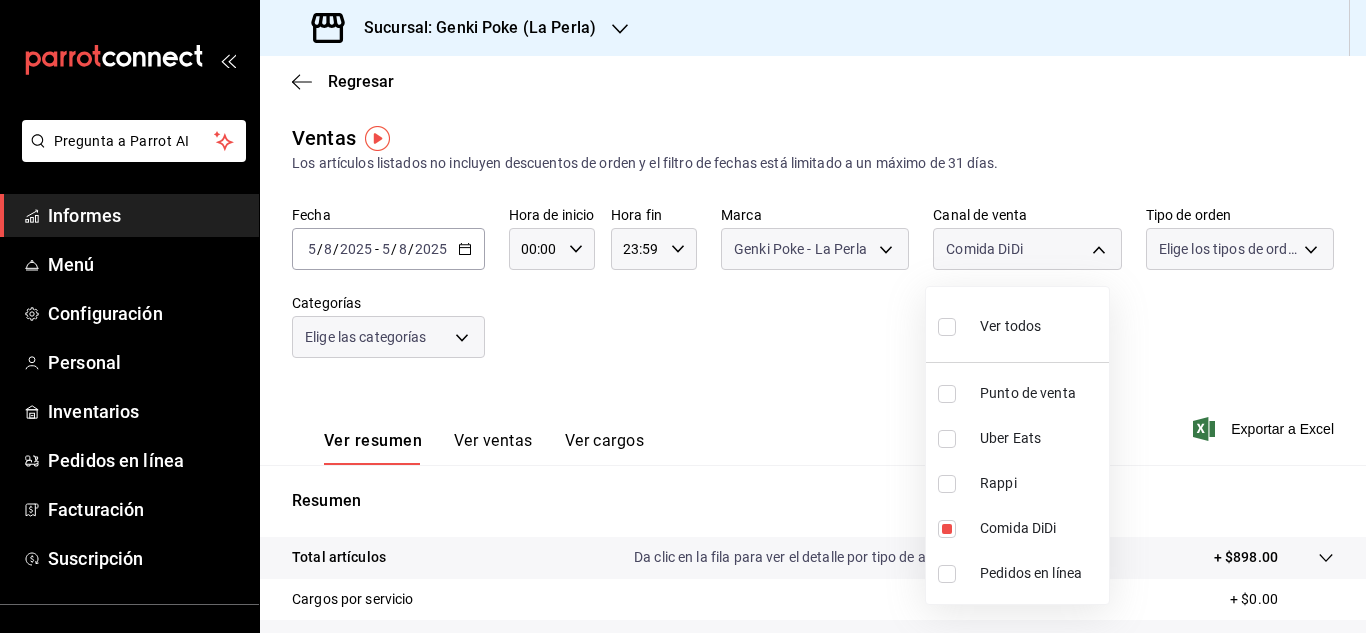 click at bounding box center [683, 316] 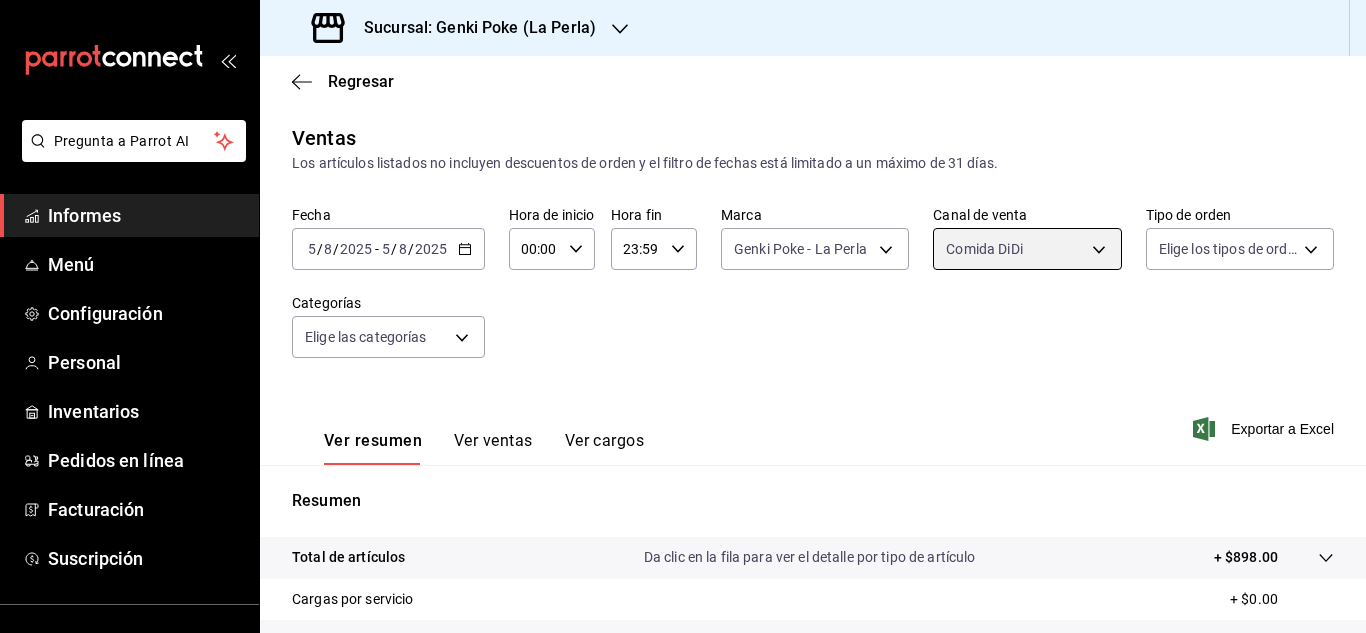 scroll, scrollTop: 326, scrollLeft: 0, axis: vertical 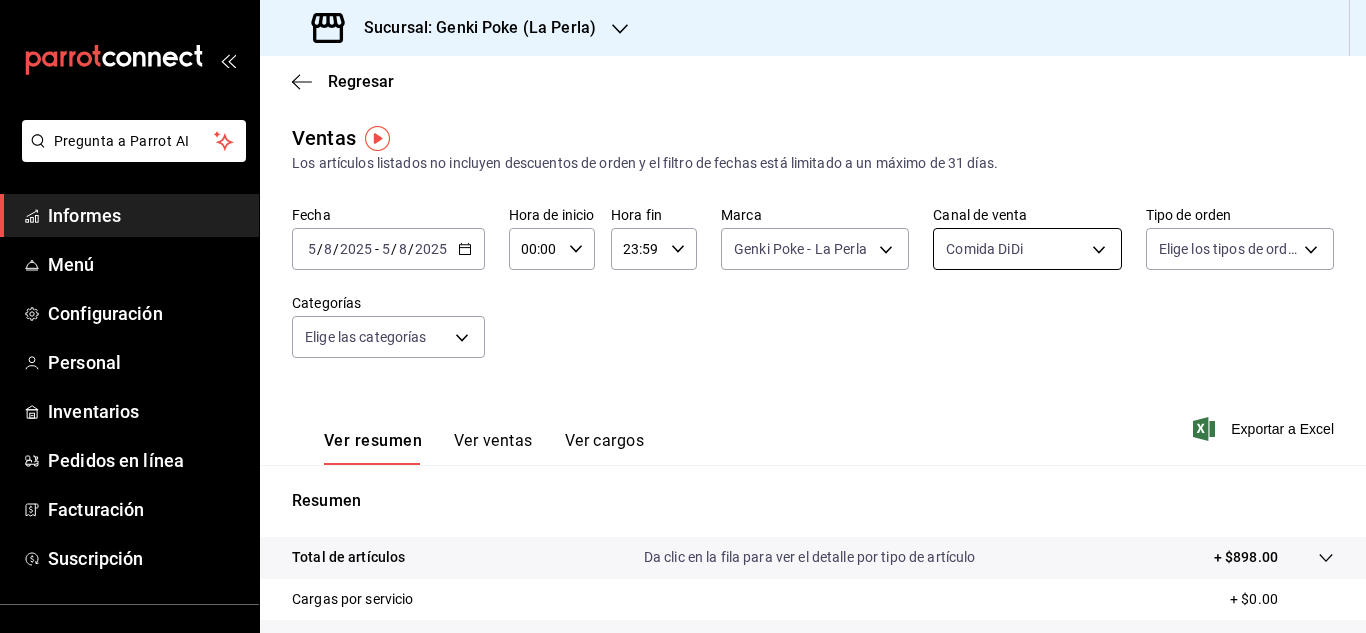 click on "Pregunta a Parrot AI Informes   Menú   Configuración   Personal   Inventarios   Pedidos en línea   Facturación   Suscripción   Ayuda Recomendar loro   Sushi Express multiusuario   Sugerir nueva función   Sucursal: Genki Poke ([LOCATION]) Regresar Ventas Los artículos listados no incluyen descuentos de orden y el filtro de fechas está limitado a un máximo de 31 días. Fecha [DATE] [DATE] - [DATE] [DATE] Hora de inicio 00:00 Hora de inicio Hora fin 23:59 Hora fin Marca Genki Poke - [LOCATION] [UUID] Canal de venta Comida DiDi DIDI_FOOD Tipo de orden Elige los tipos de orden Categorías Elige las categorías Ver resumen Ver ventas Ver cargos Exportar a Excel Resumen Total de artículos Da clic en la fila para ver el detalle por tipo de artículo + $898.00 Cargas por servicio + $0.00 Venta bruta = $898.00 Descuentos totales - $293.30 Certificados de regalo - $0.00 Venta total = $604.70 Impuestos - $83.41 Venta neta = $521.29 Texto original Ver video tutorial" at bounding box center (683, 316) 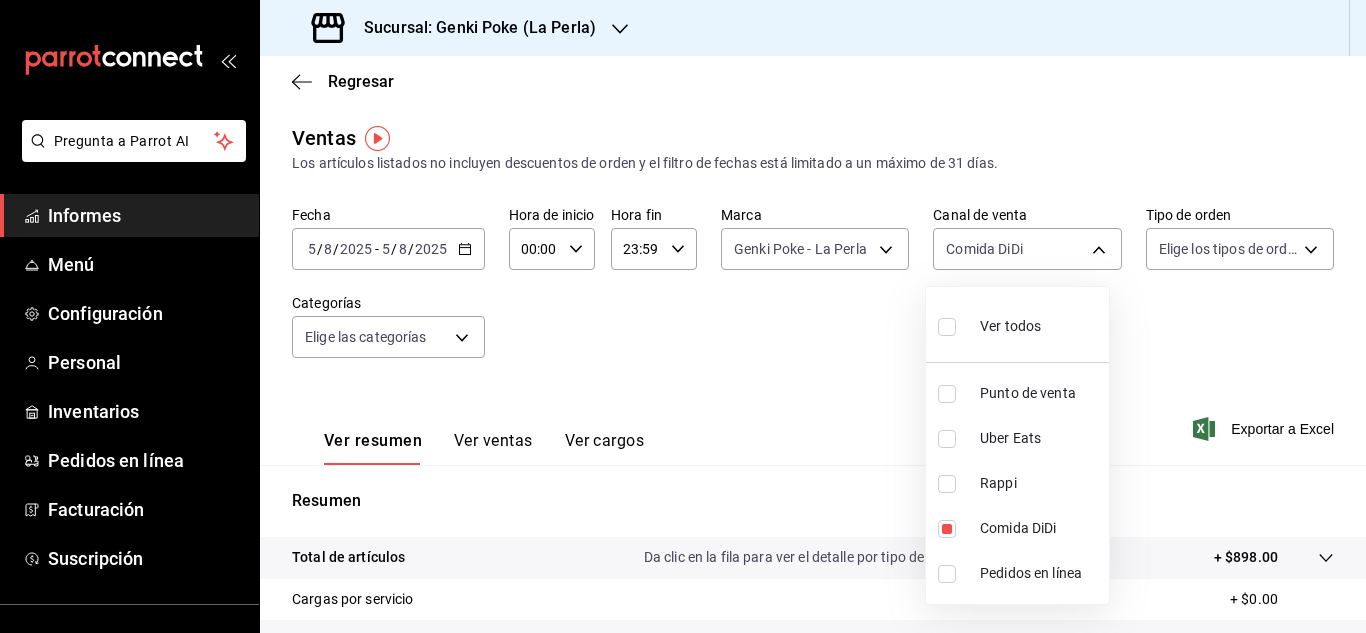 click at bounding box center (947, 327) 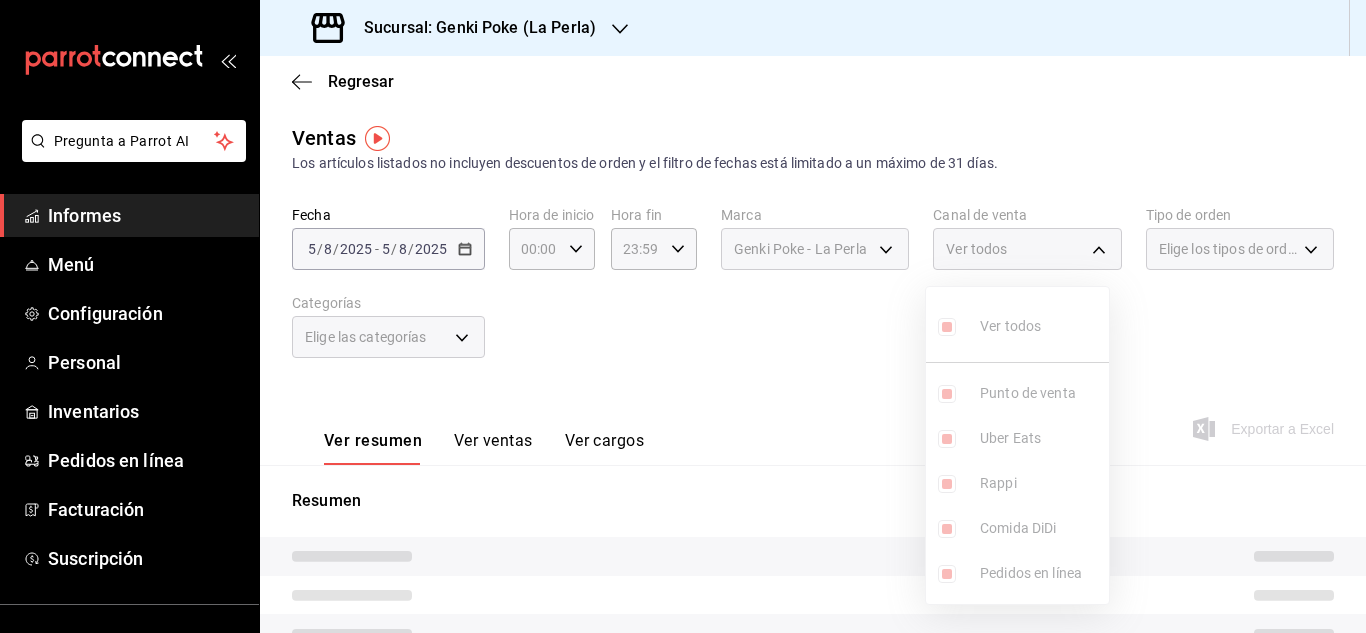 click at bounding box center [683, 316] 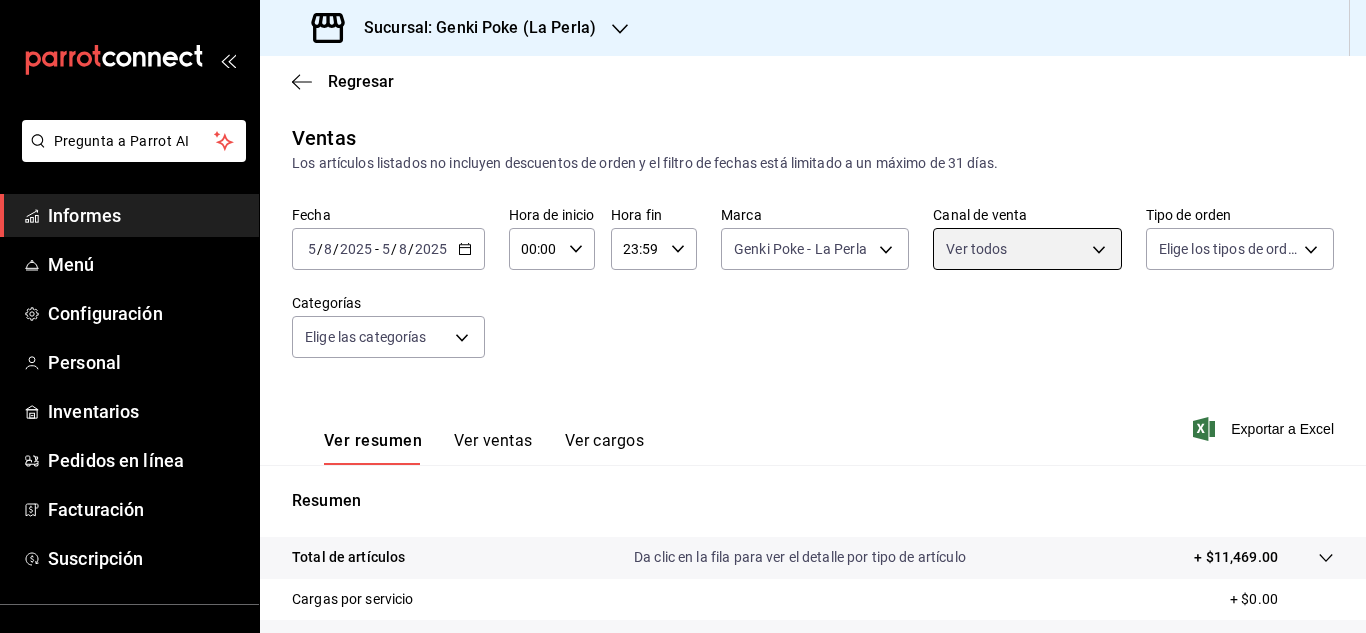 scroll, scrollTop: 326, scrollLeft: 0, axis: vertical 